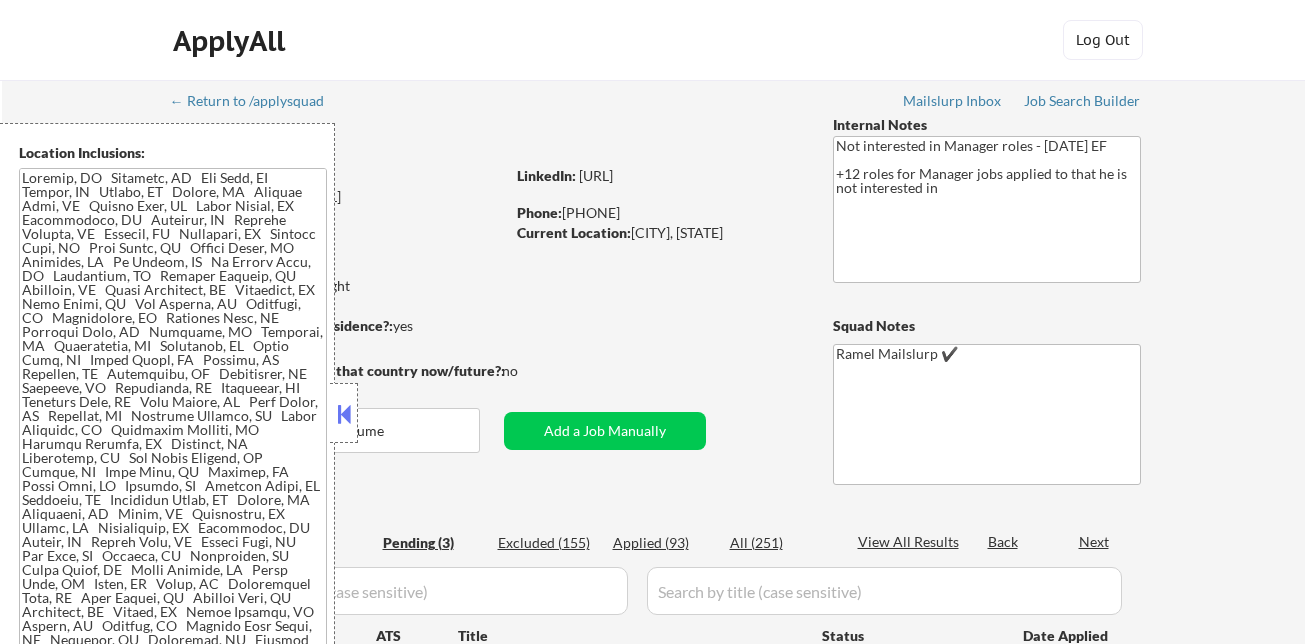scroll, scrollTop: 0, scrollLeft: 0, axis: both 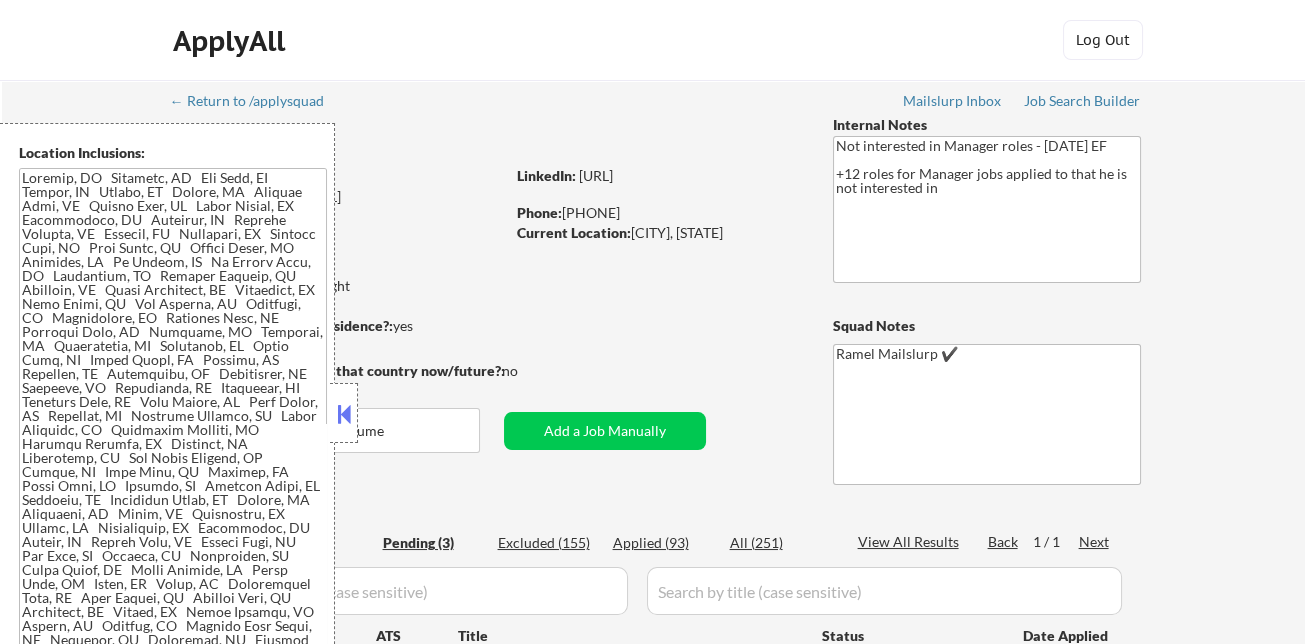 click at bounding box center [344, 414] 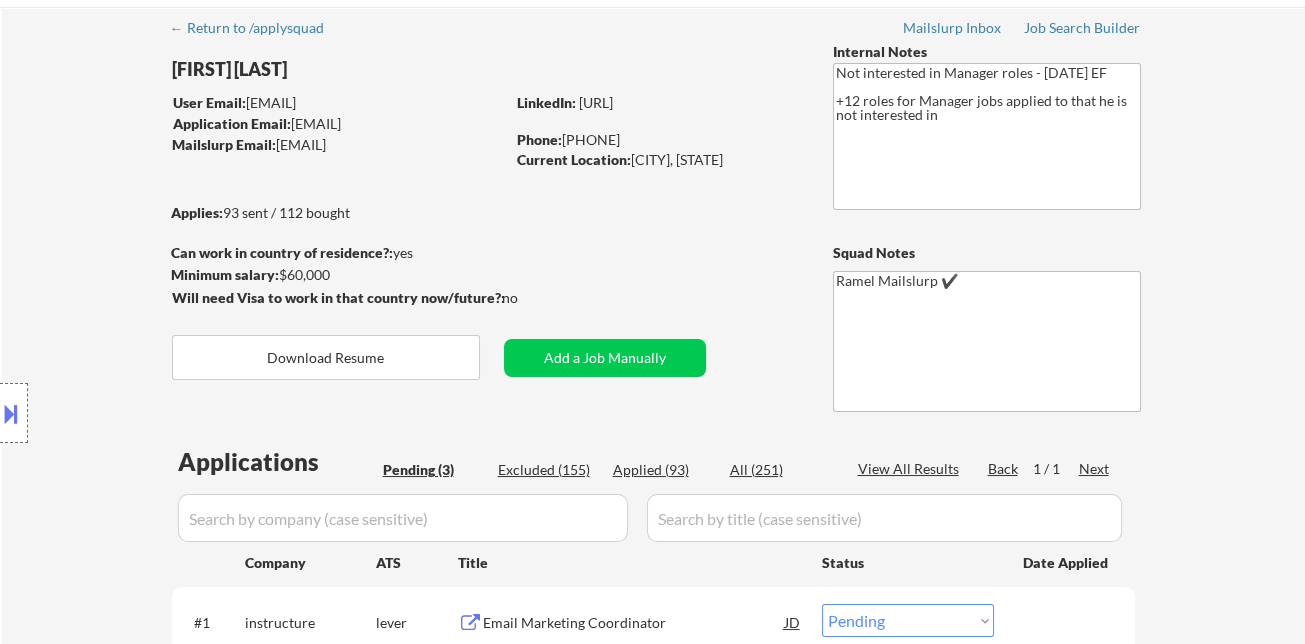 scroll, scrollTop: 111, scrollLeft: 0, axis: vertical 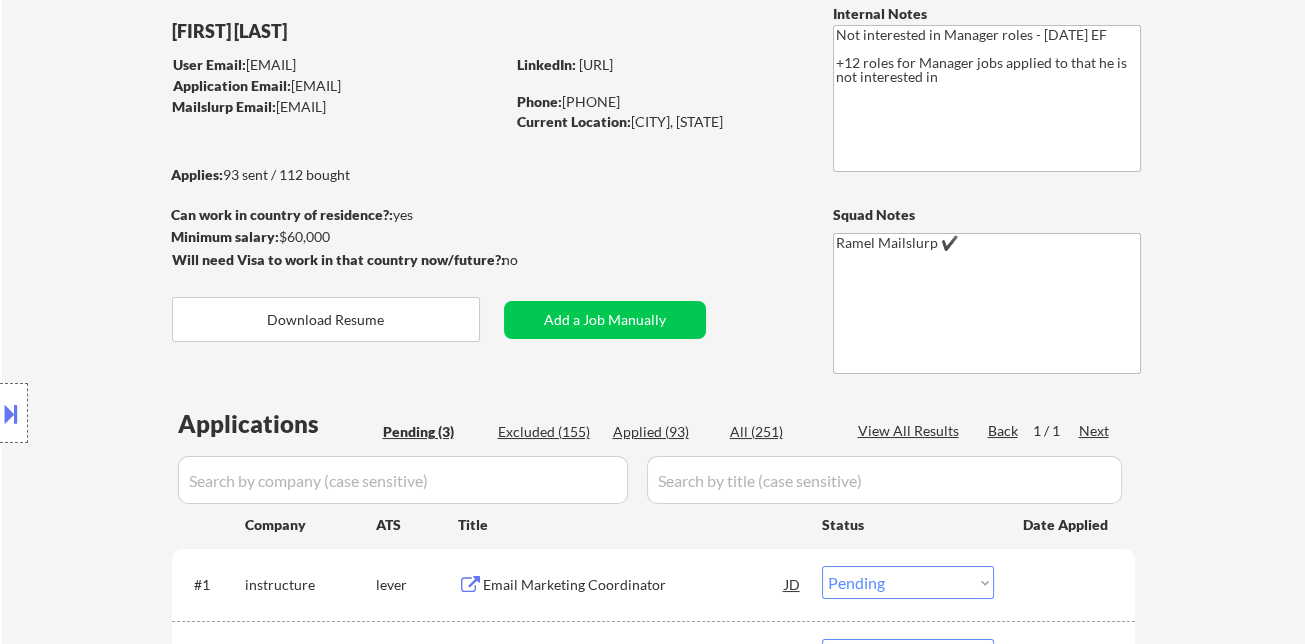 click on "Email Marketing Coordinator" at bounding box center (634, 585) 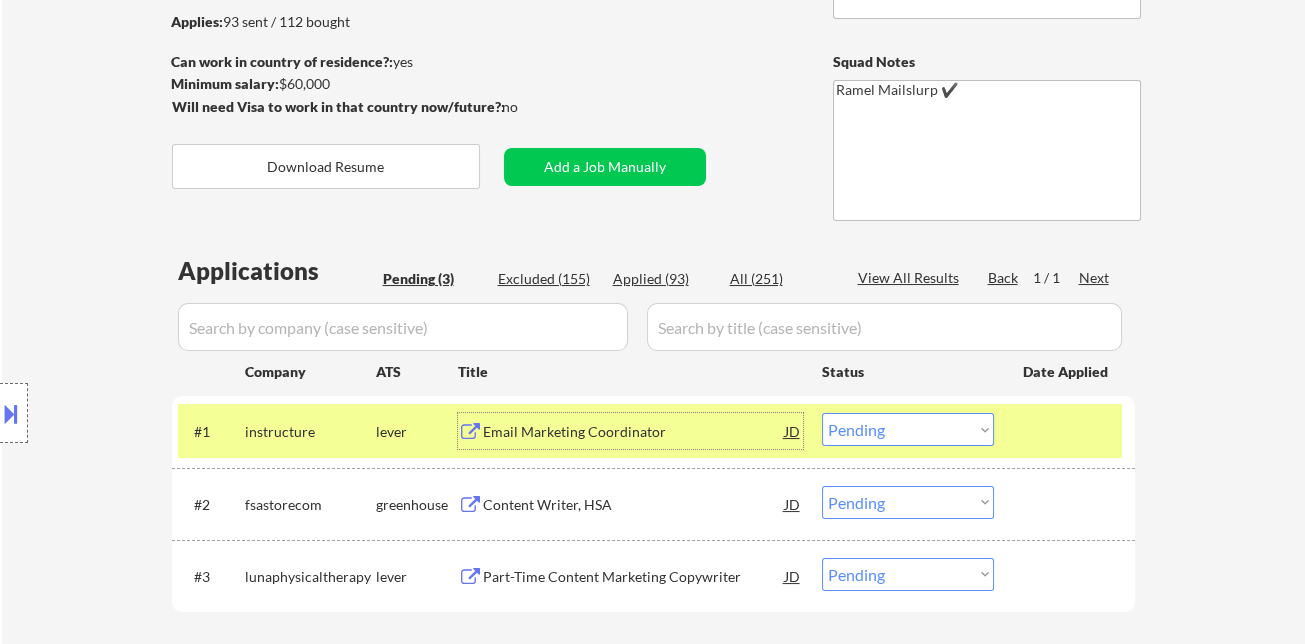 scroll, scrollTop: 333, scrollLeft: 0, axis: vertical 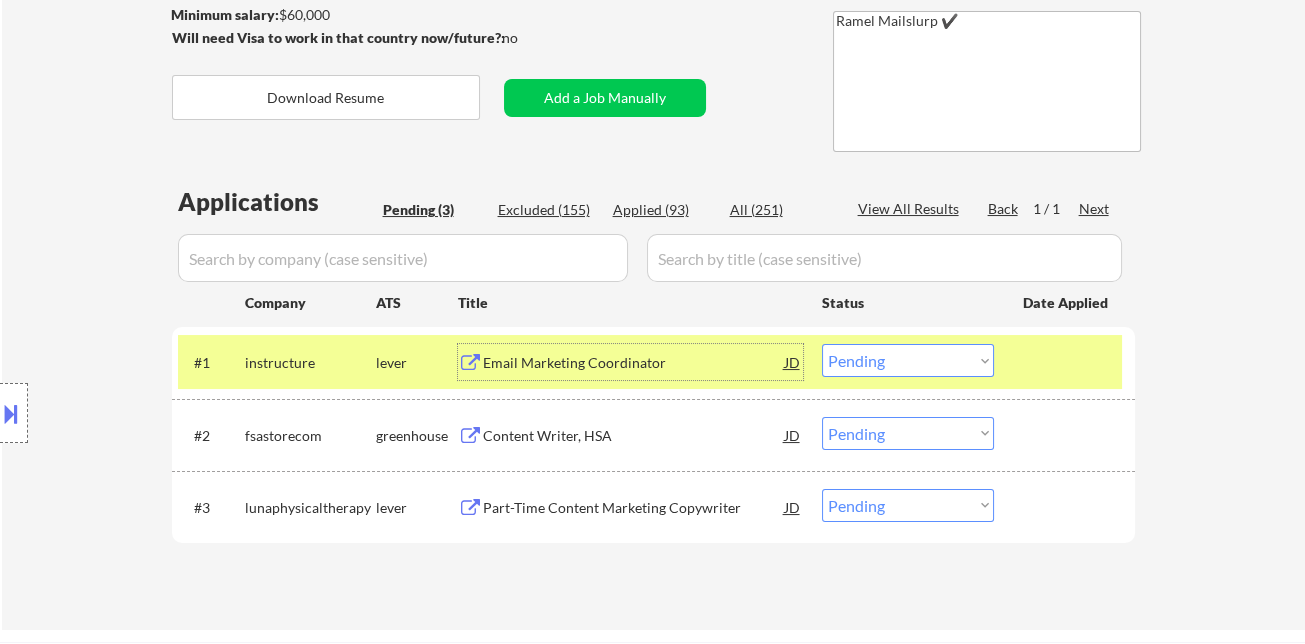 click on "Choose an option... Pending Applied Excluded (Questions) Excluded (Expired) Excluded (Location) Excluded (Bad Match) Excluded (Blocklist) Excluded (Salary) Excluded (Other)" at bounding box center [908, 360] 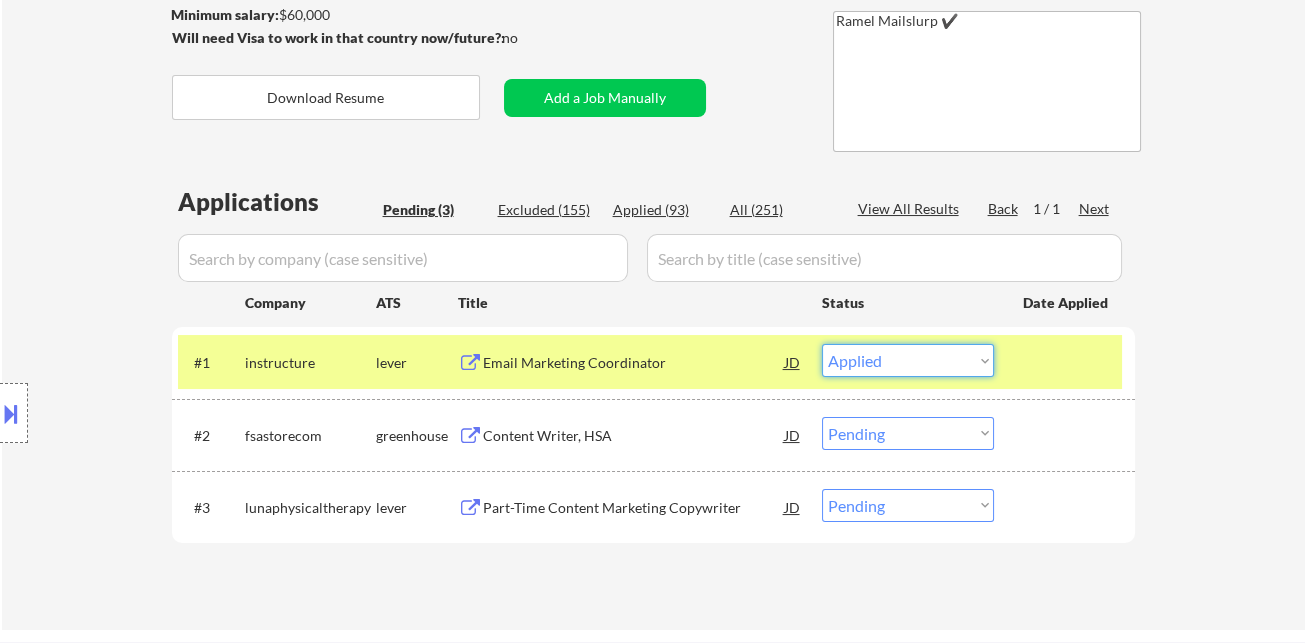 click on "Choose an option... Pending Applied Excluded (Questions) Excluded (Expired) Excluded (Location) Excluded (Bad Match) Excluded (Blocklist) Excluded (Salary) Excluded (Other)" at bounding box center (908, 360) 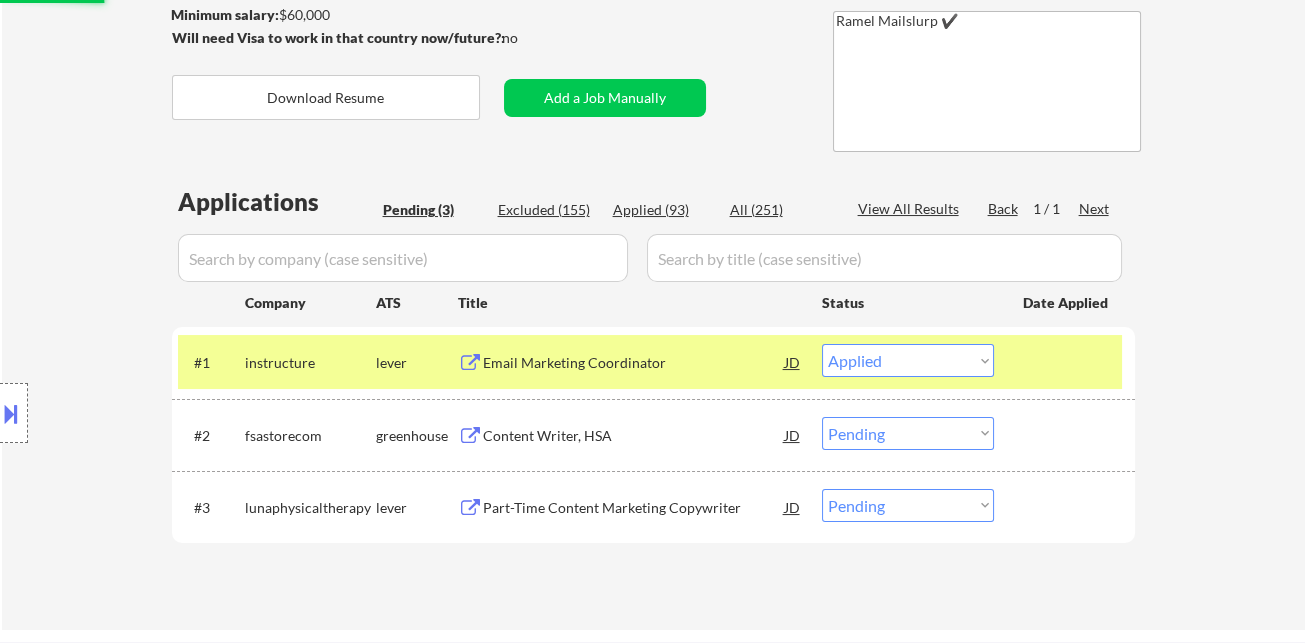 click on "Content Writer, HSA" at bounding box center (634, 436) 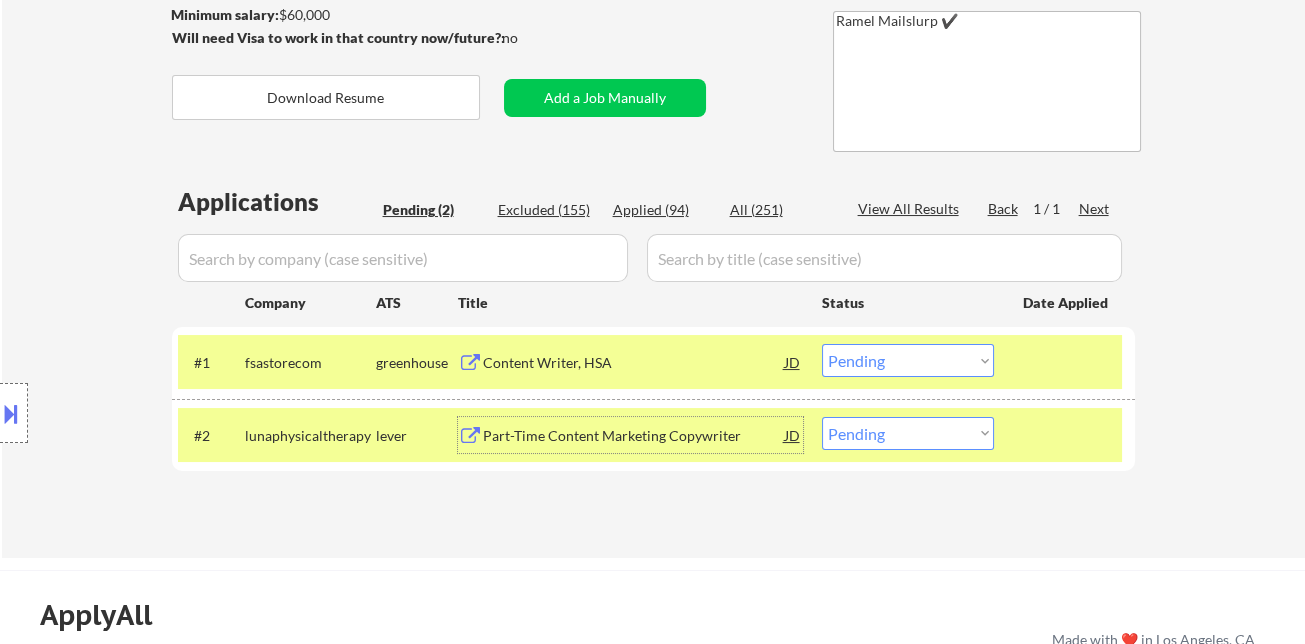 click on "Choose an option... Pending Applied Excluded (Questions) Excluded (Expired) Excluded (Location) Excluded (Bad Match) Excluded (Blocklist) Excluded (Salary) Excluded (Other)" at bounding box center (908, 360) 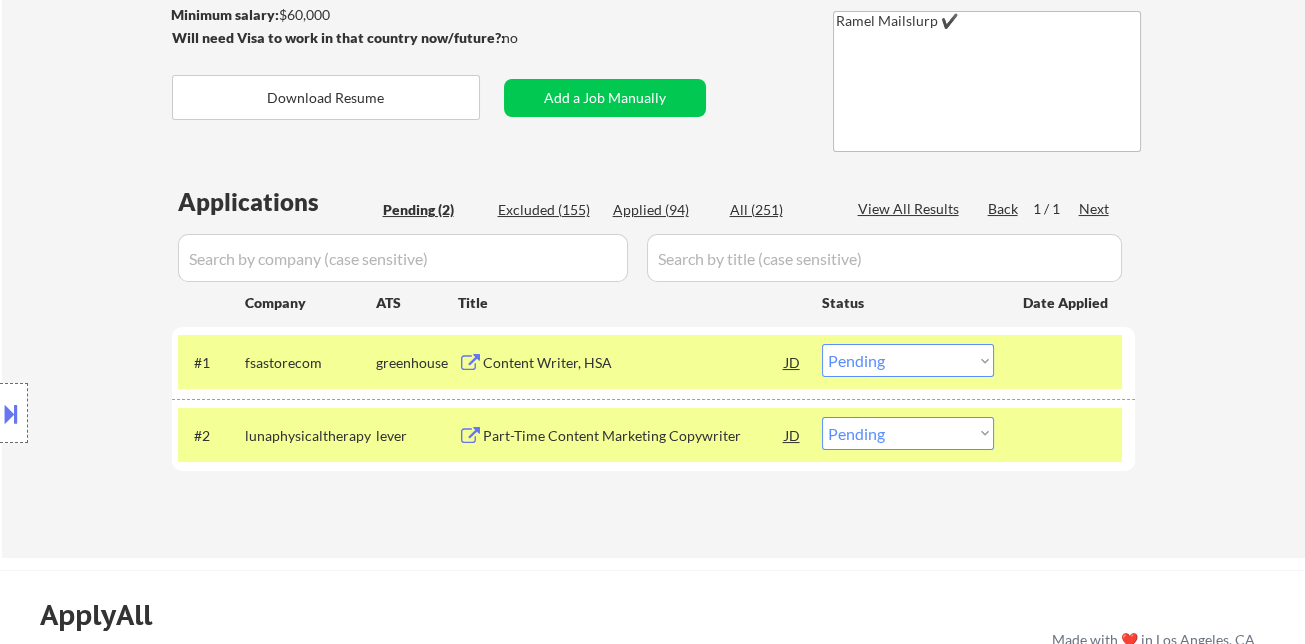 click on "Location Inclusions:" at bounding box center (179, 413) 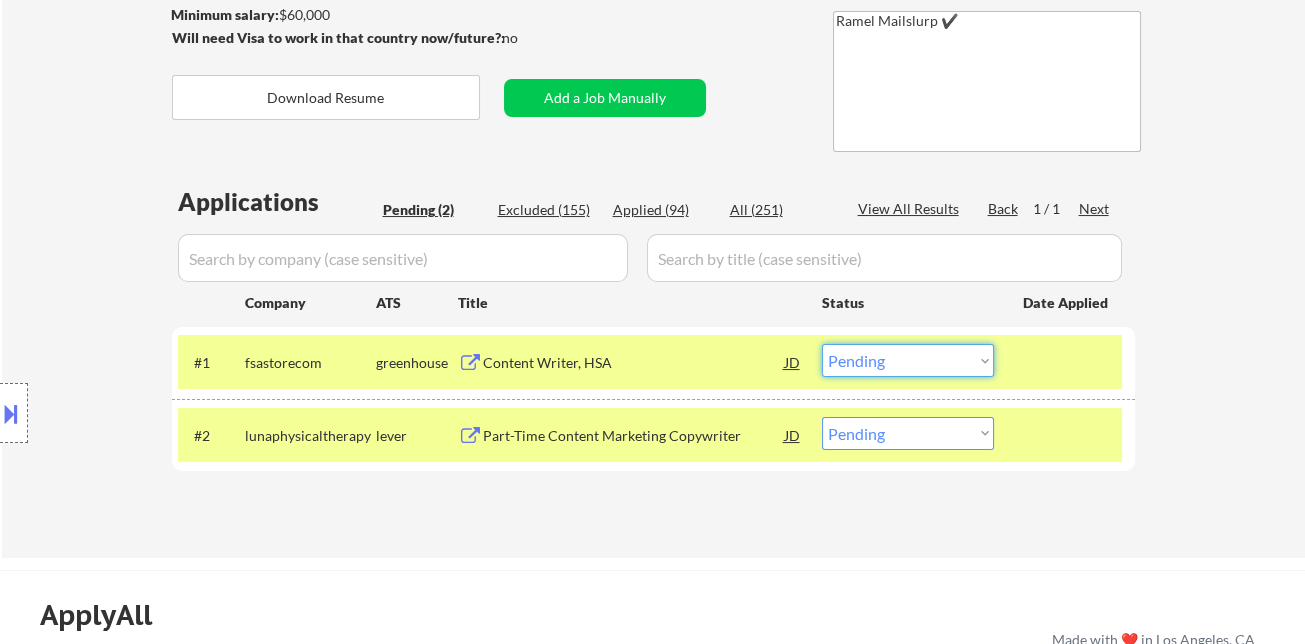 select on ""excluded__bad_match_"" 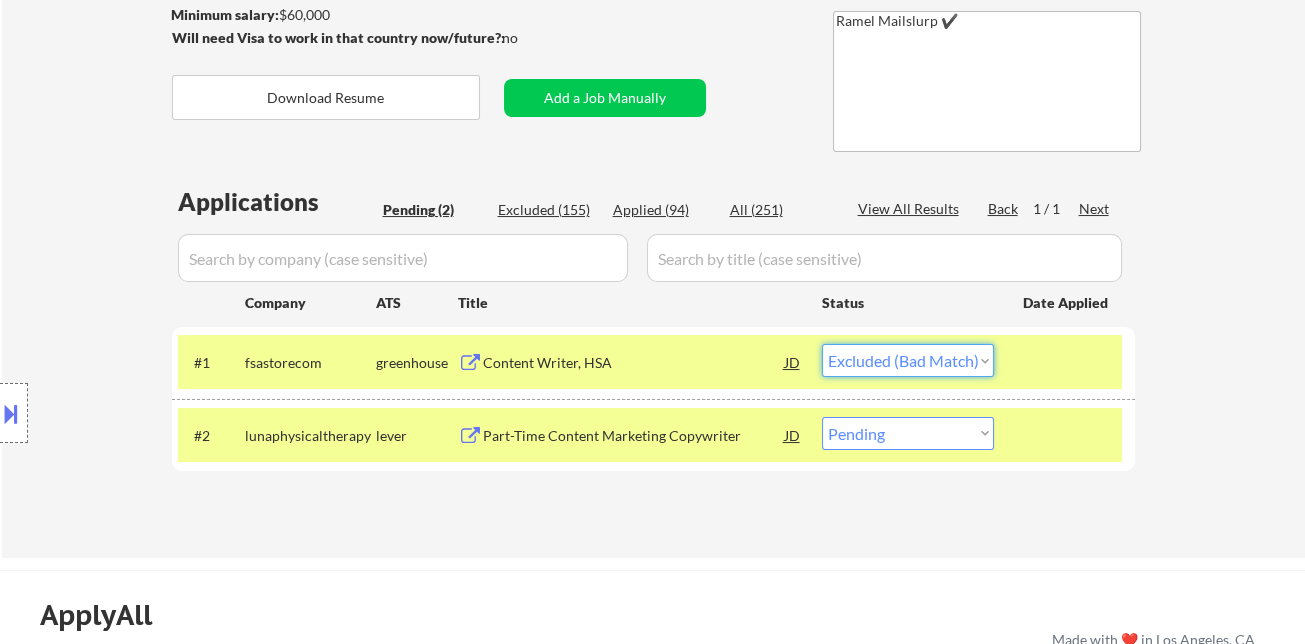 click on "Choose an option... Pending Applied Excluded (Questions) Excluded (Expired) Excluded (Location) Excluded (Bad Match) Excluded (Blocklist) Excluded (Salary) Excluded (Other)" at bounding box center [908, 360] 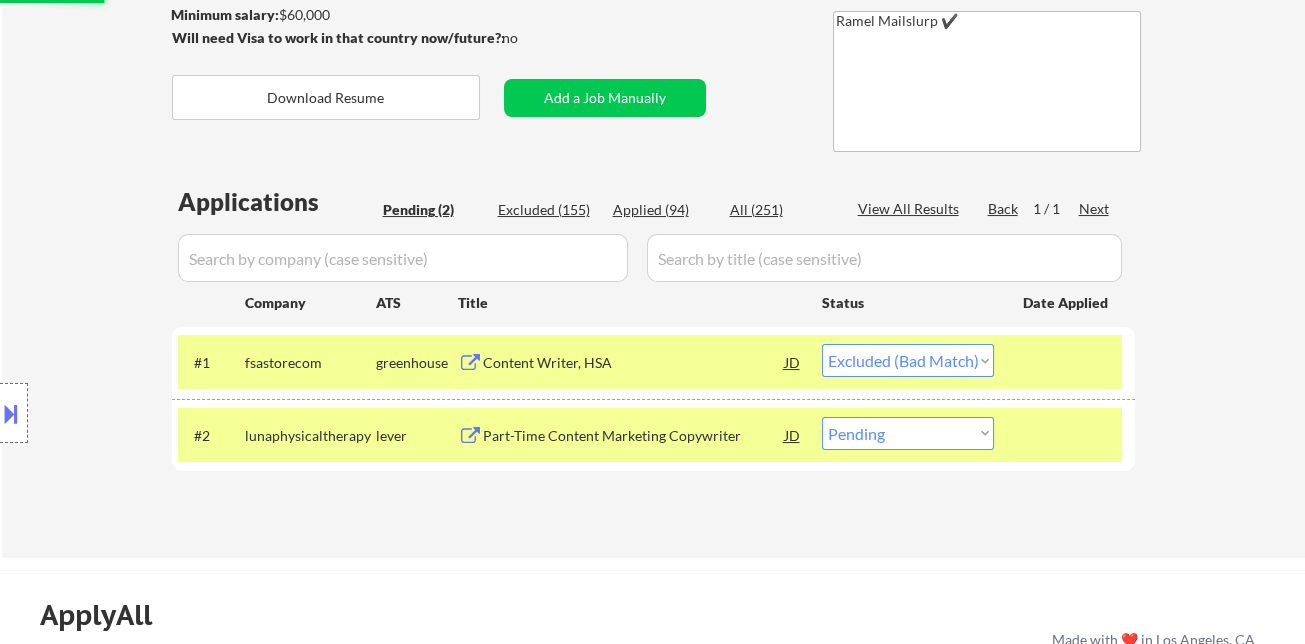 click on "Choose an option... Pending Applied Excluded (Questions) Excluded (Expired) Excluded (Location) Excluded (Bad Match) Excluded (Blocklist) Excluded (Salary) Excluded (Other)" at bounding box center [908, 433] 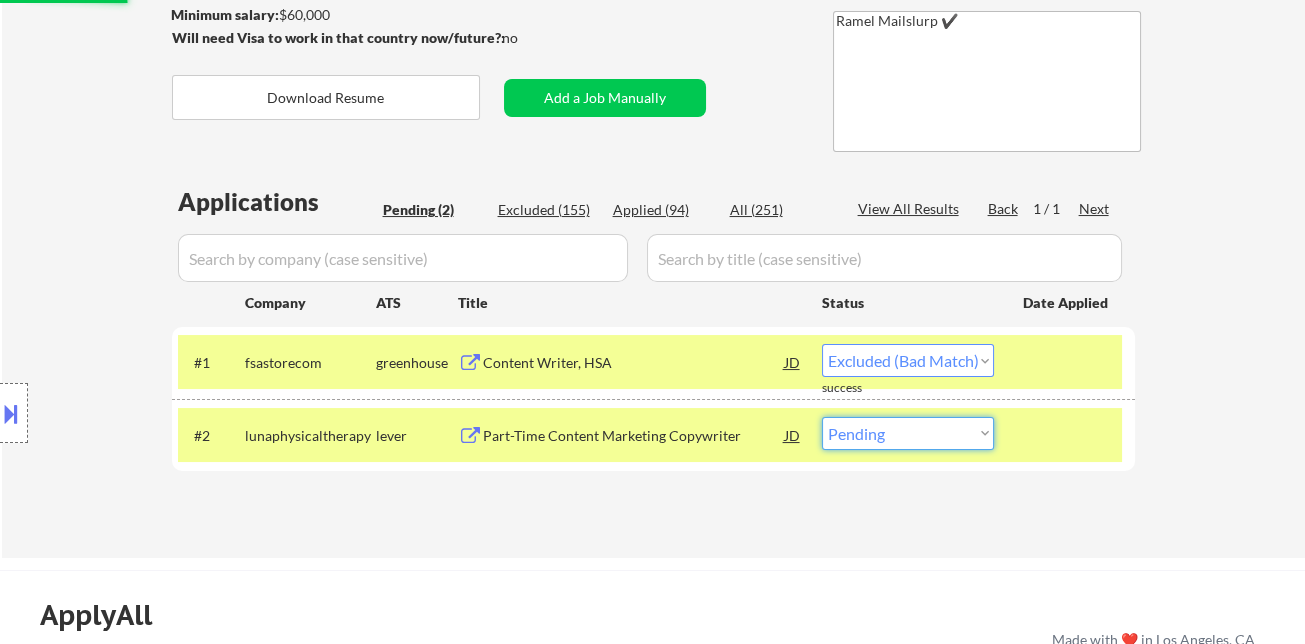 select on ""excluded__other_"" 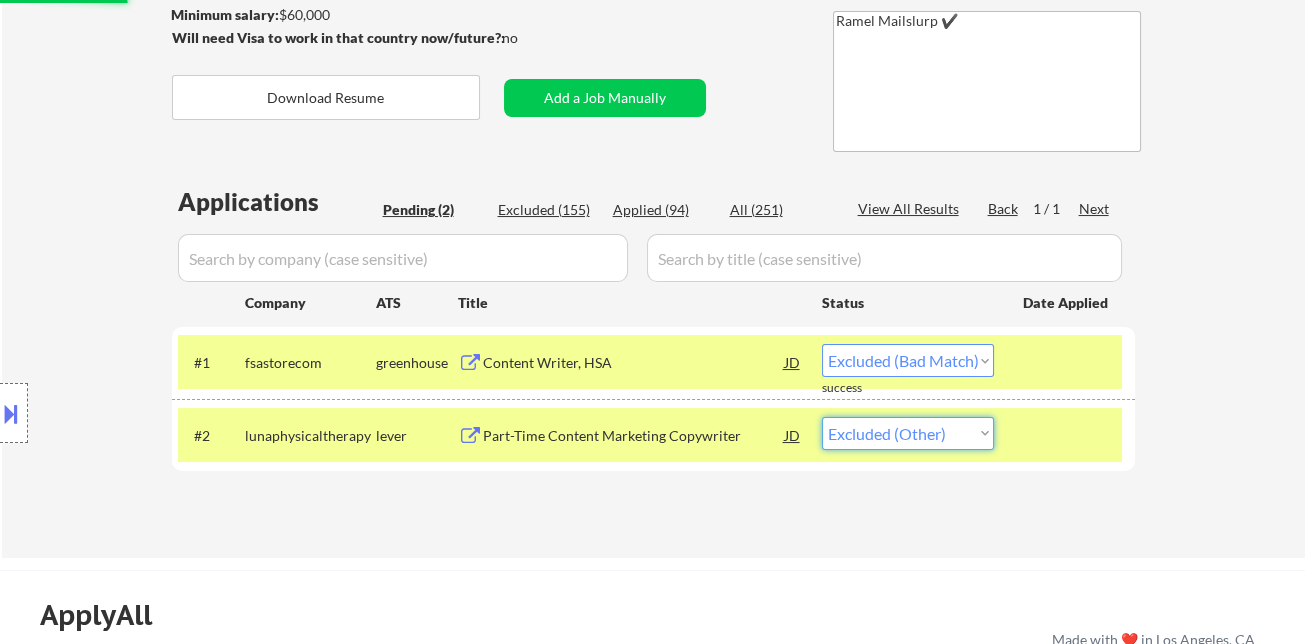 click on "Choose an option... Pending Applied Excluded (Questions) Excluded (Expired) Excluded (Location) Excluded (Bad Match) Excluded (Blocklist) Excluded (Salary) Excluded (Other)" at bounding box center (908, 433) 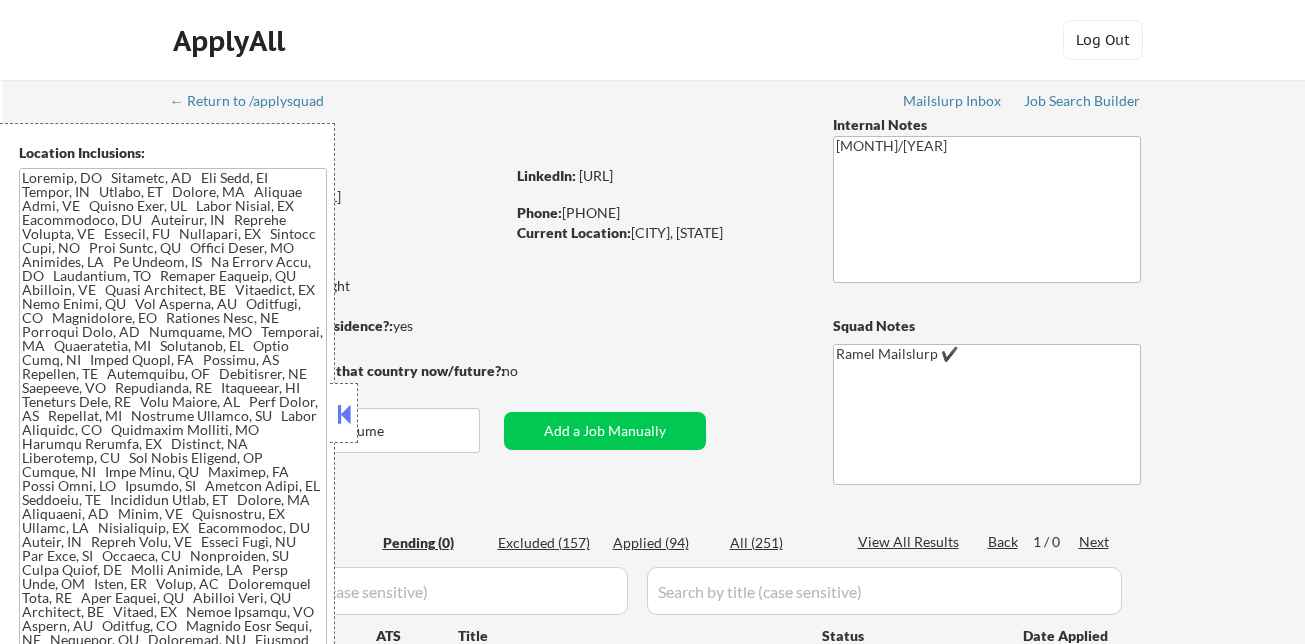scroll, scrollTop: 0, scrollLeft: 0, axis: both 